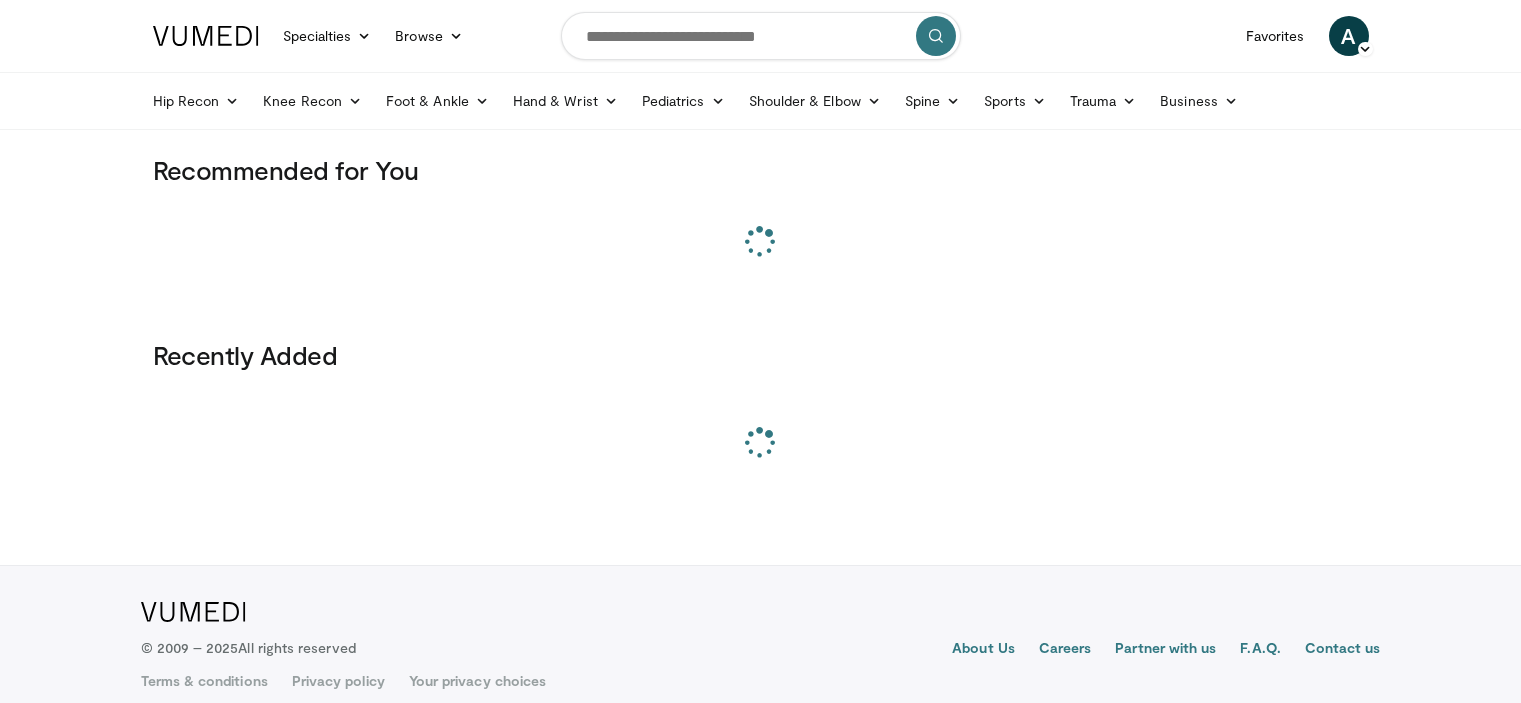 scroll, scrollTop: 0, scrollLeft: 0, axis: both 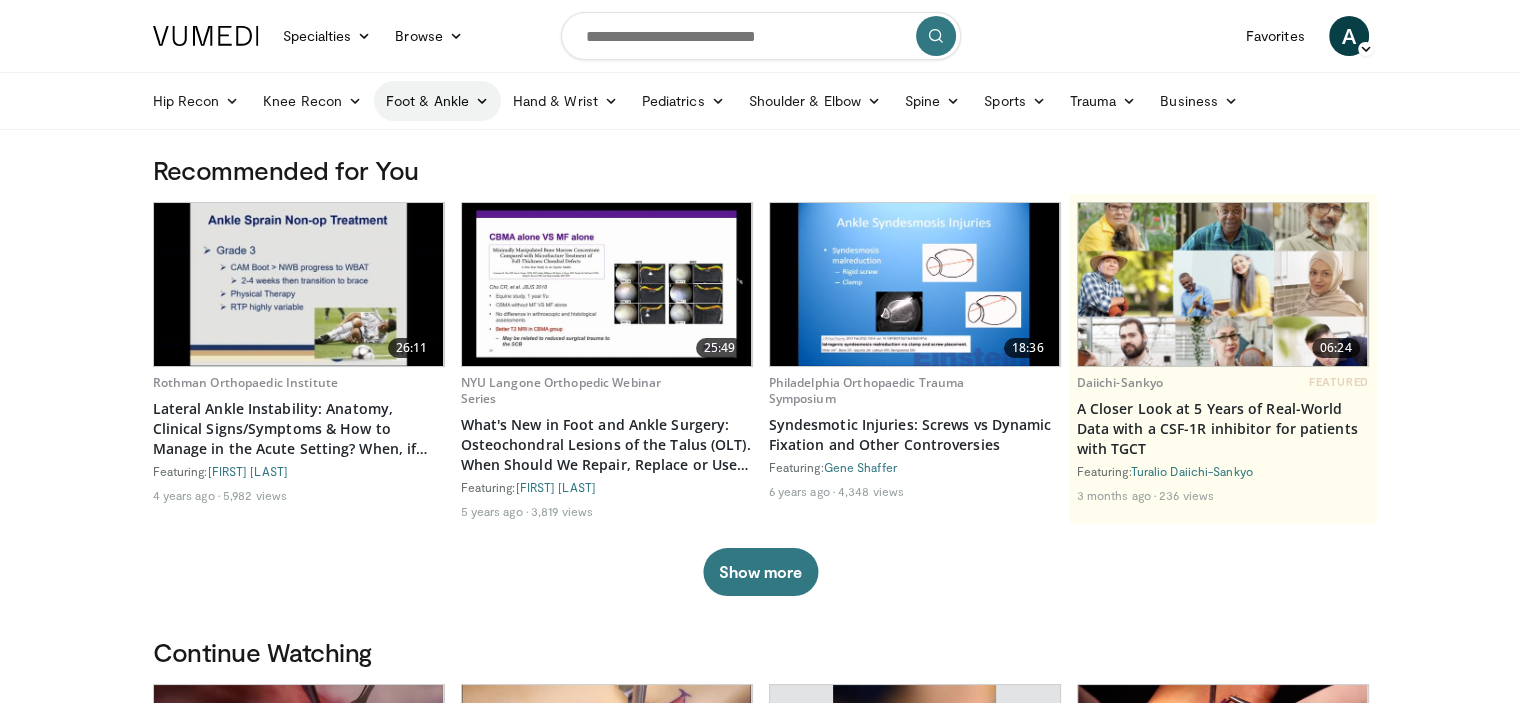click on "Foot & Ankle" at bounding box center (437, 101) 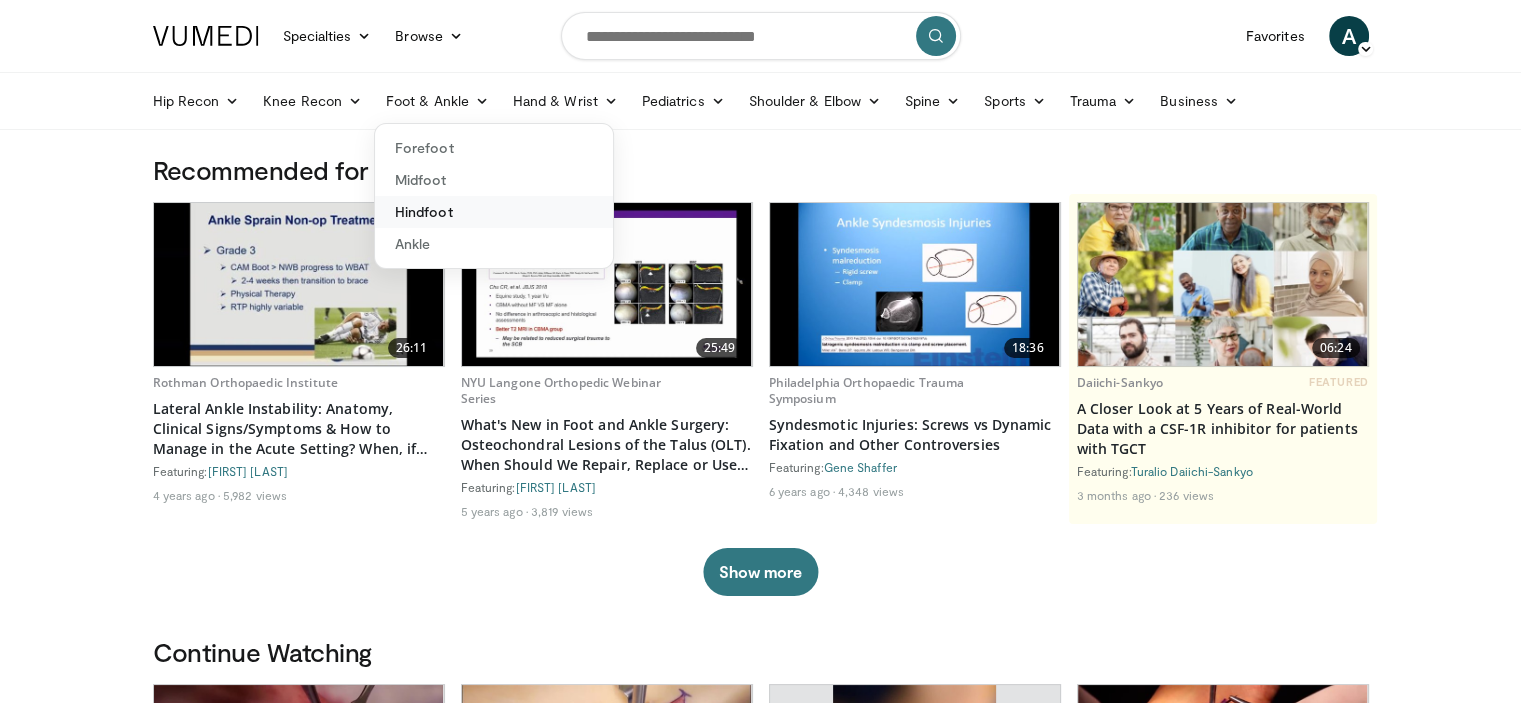 click on "Hindfoot" at bounding box center [494, 212] 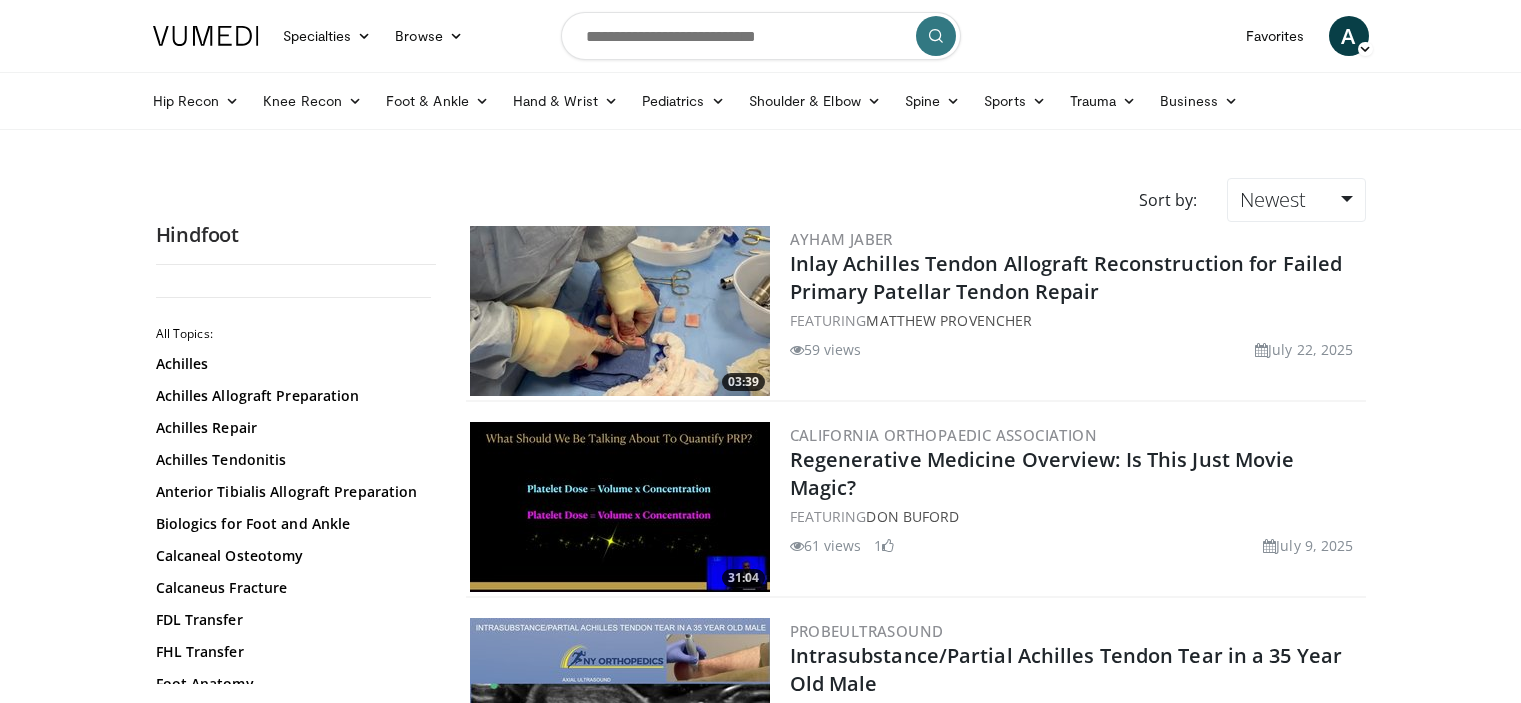 scroll, scrollTop: 0, scrollLeft: 0, axis: both 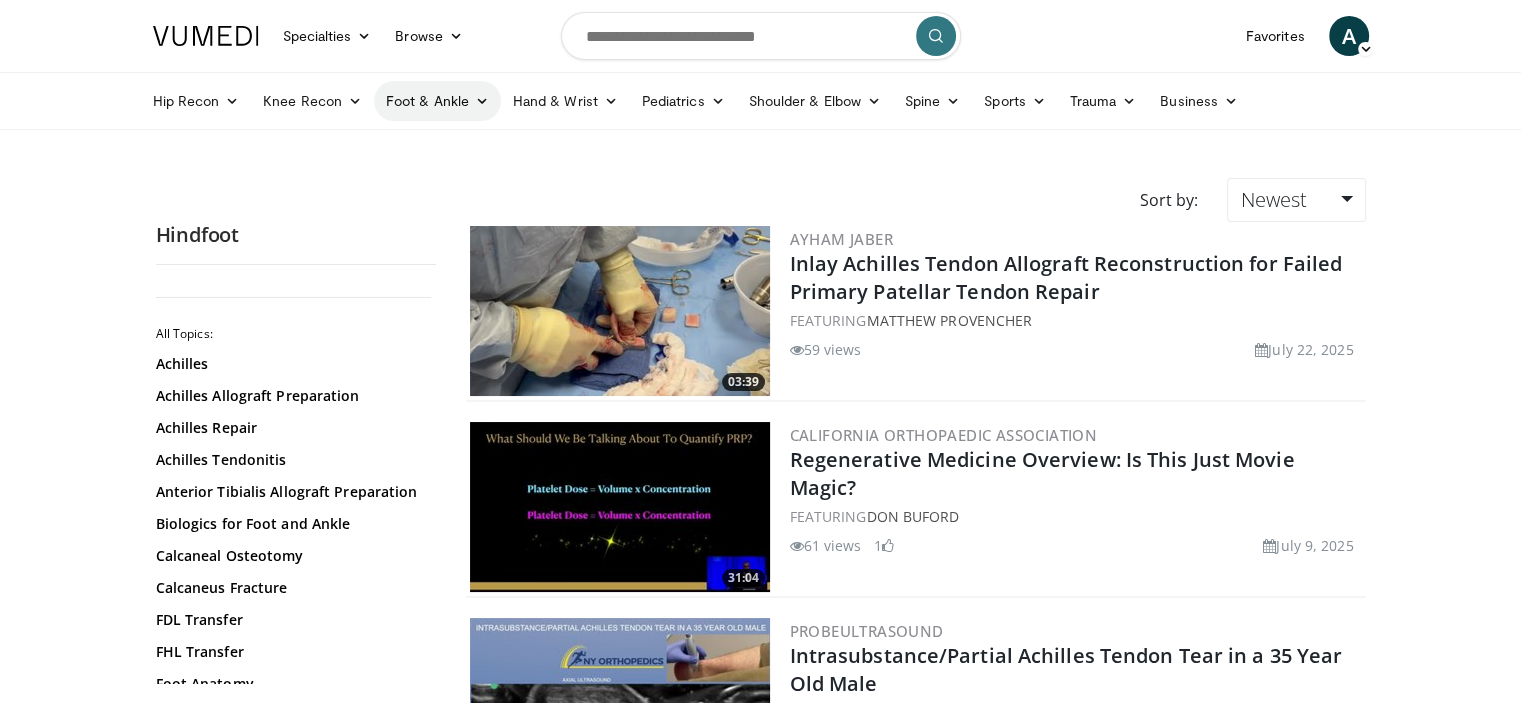 click on "Foot & Ankle" at bounding box center (437, 101) 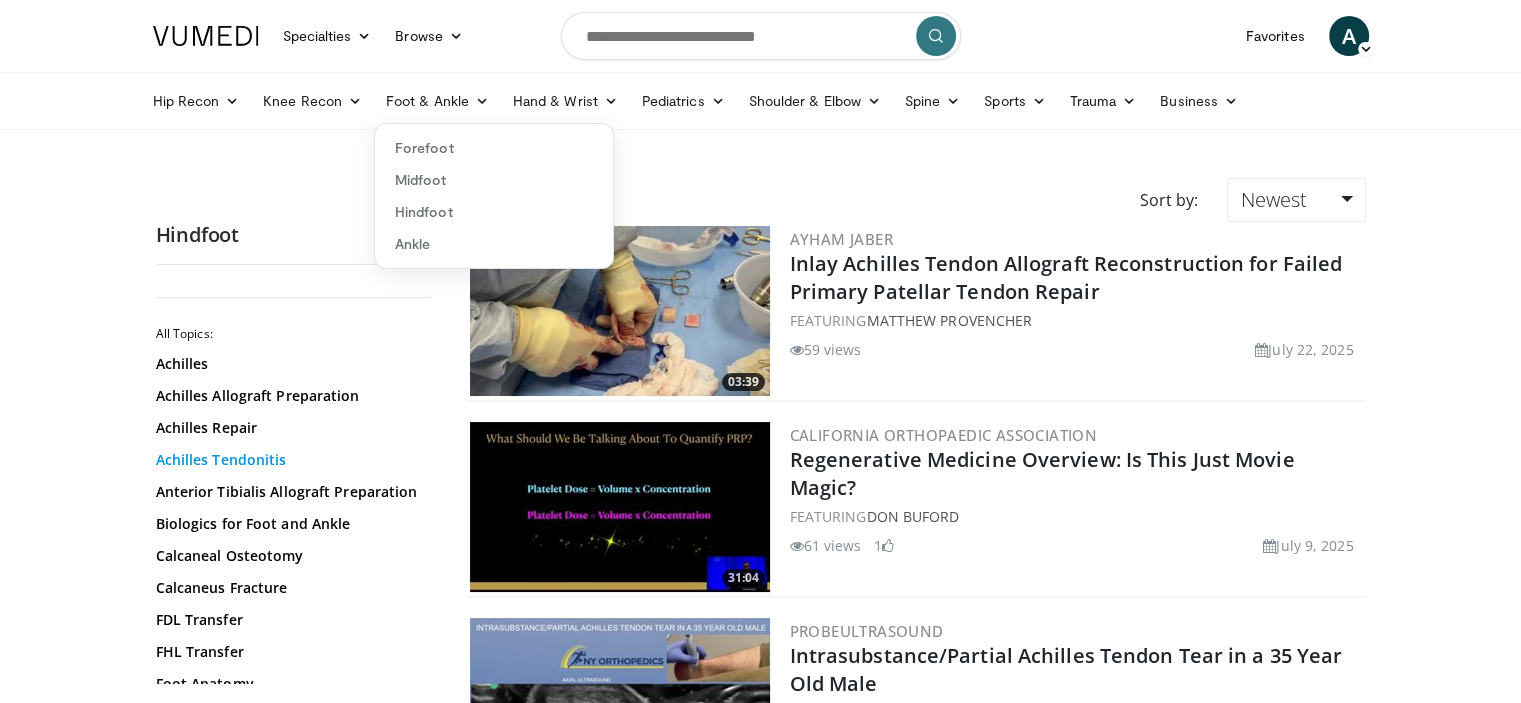 click on "Achilles Tendonitis" at bounding box center (291, 460) 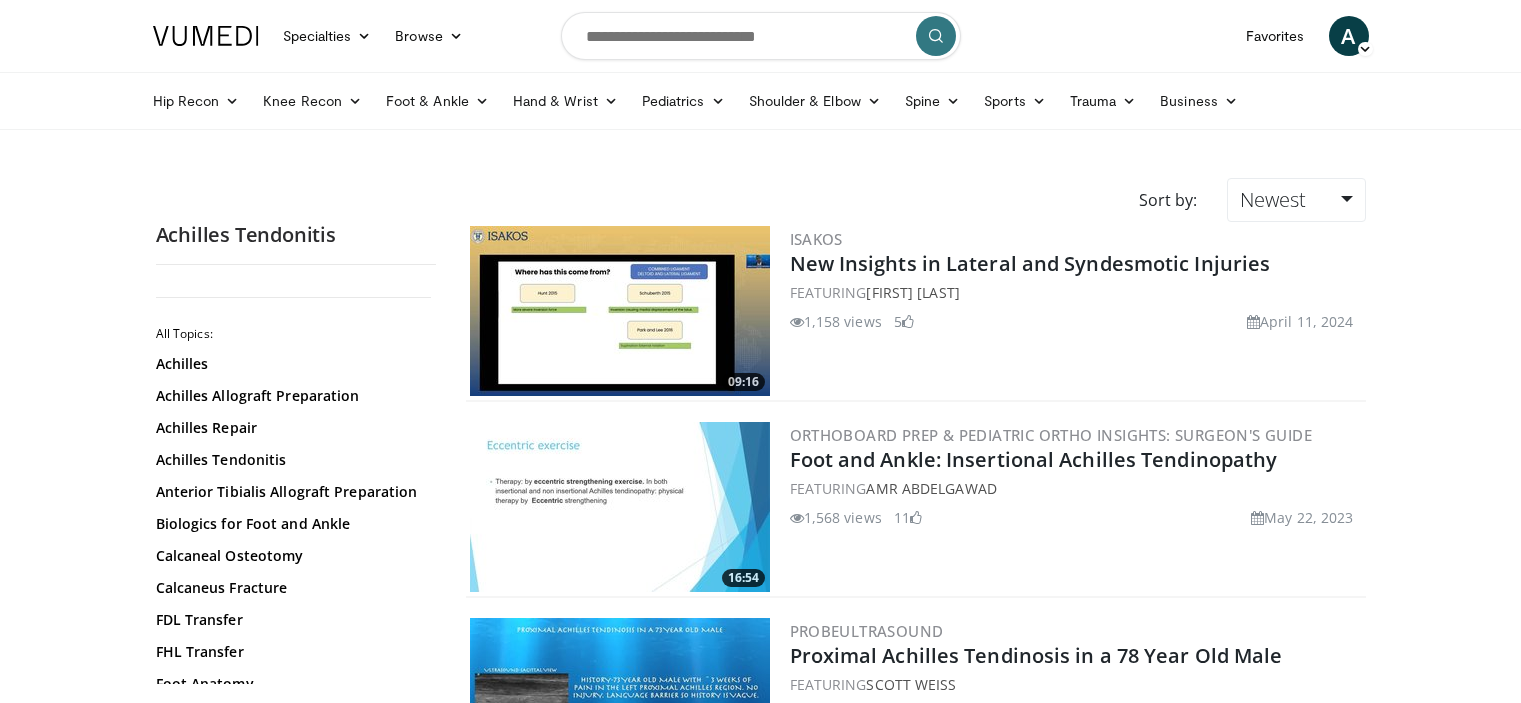 scroll, scrollTop: 0, scrollLeft: 0, axis: both 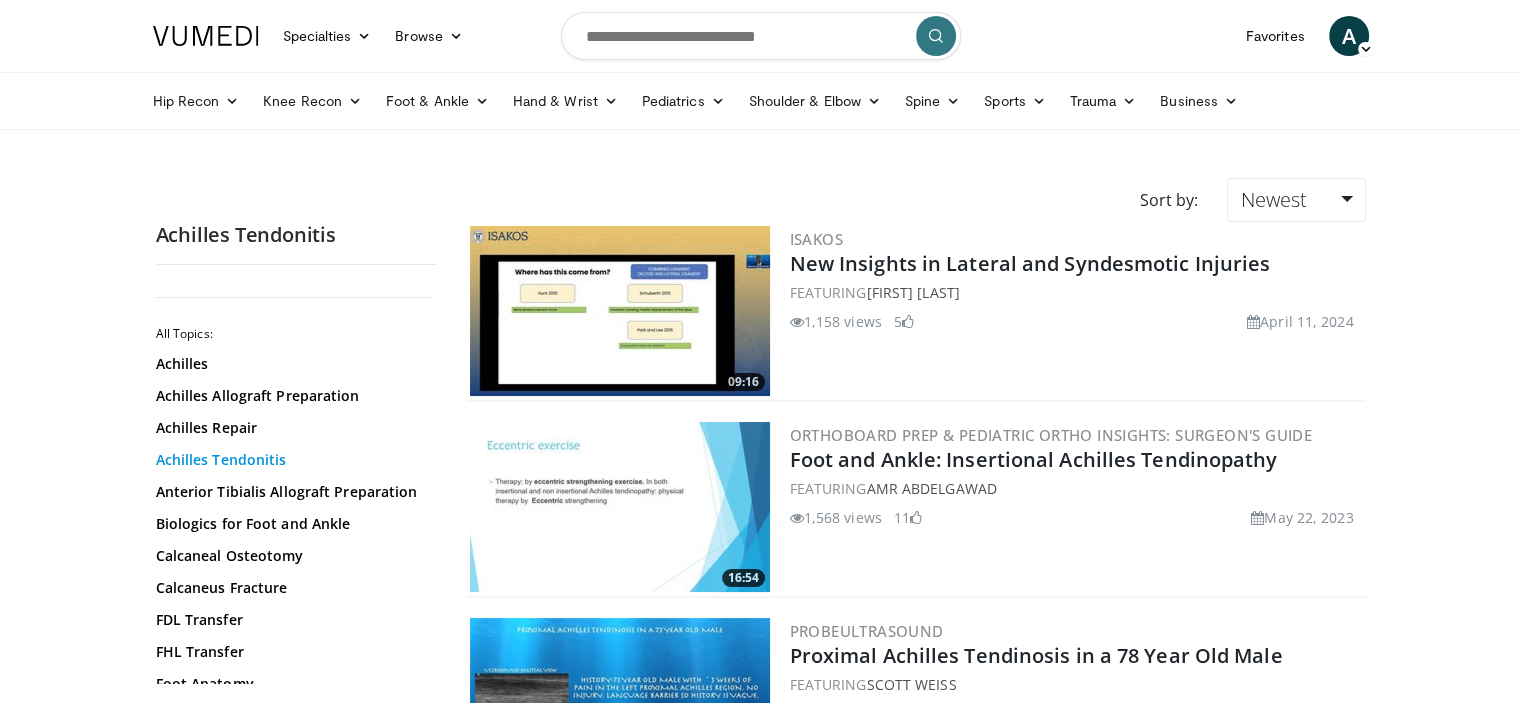 click on "Achilles Tendonitis" at bounding box center [291, 460] 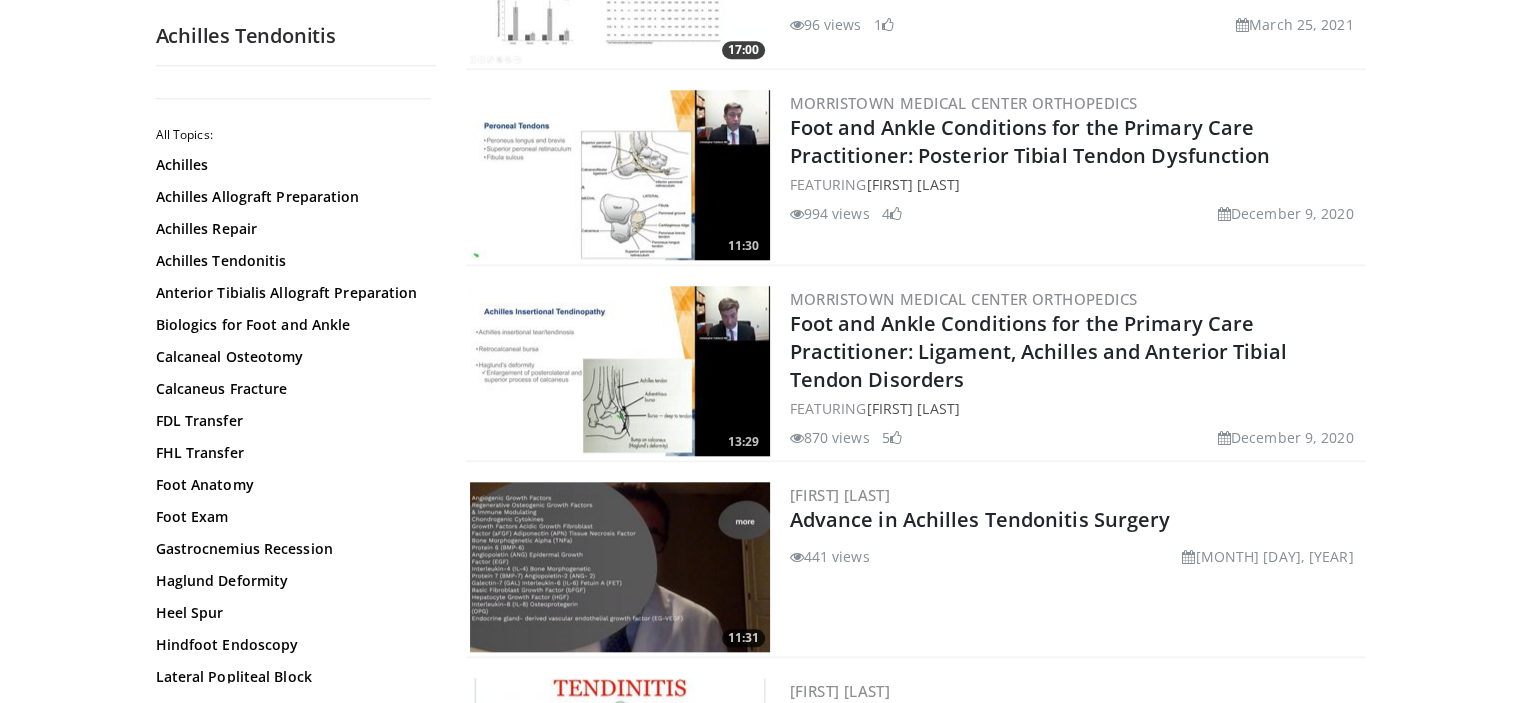 scroll, scrollTop: 2000, scrollLeft: 0, axis: vertical 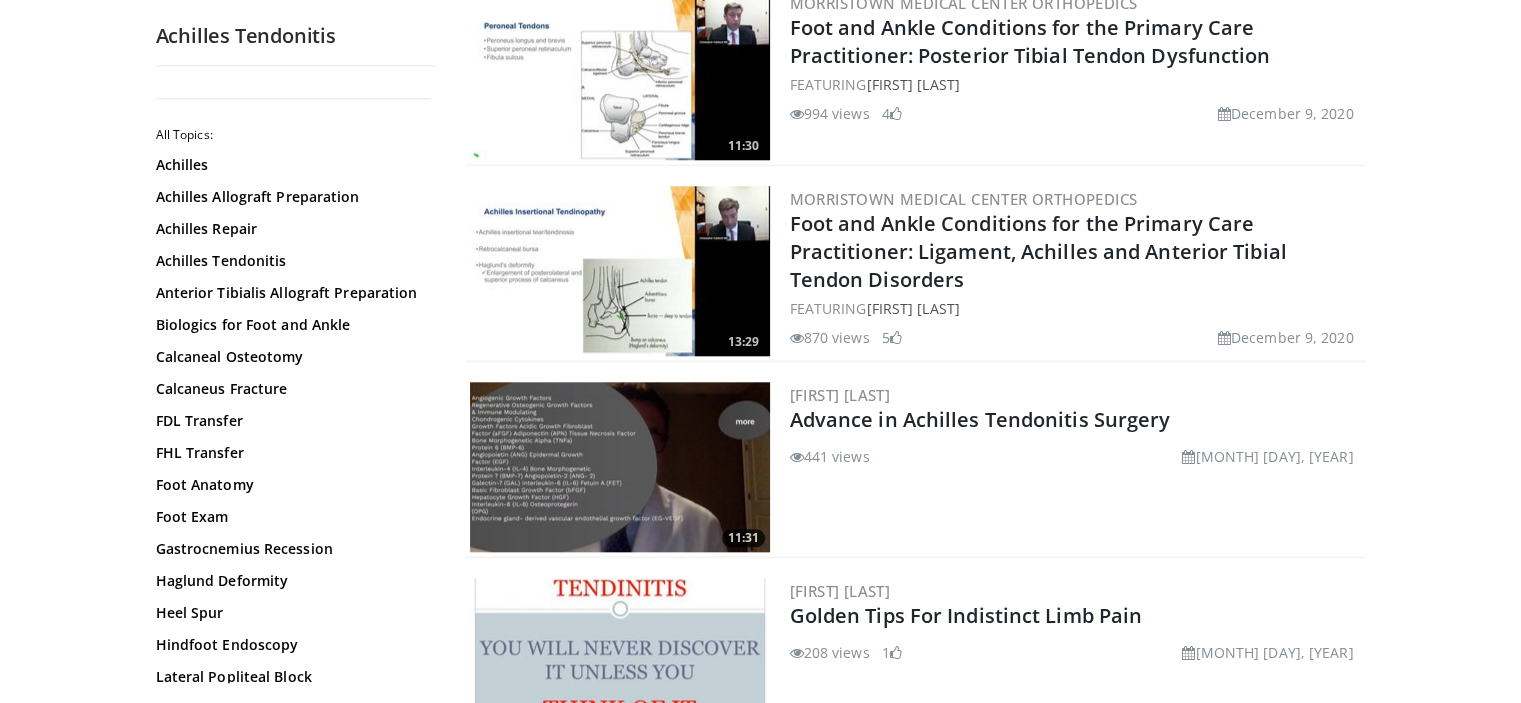 click at bounding box center (620, 467) 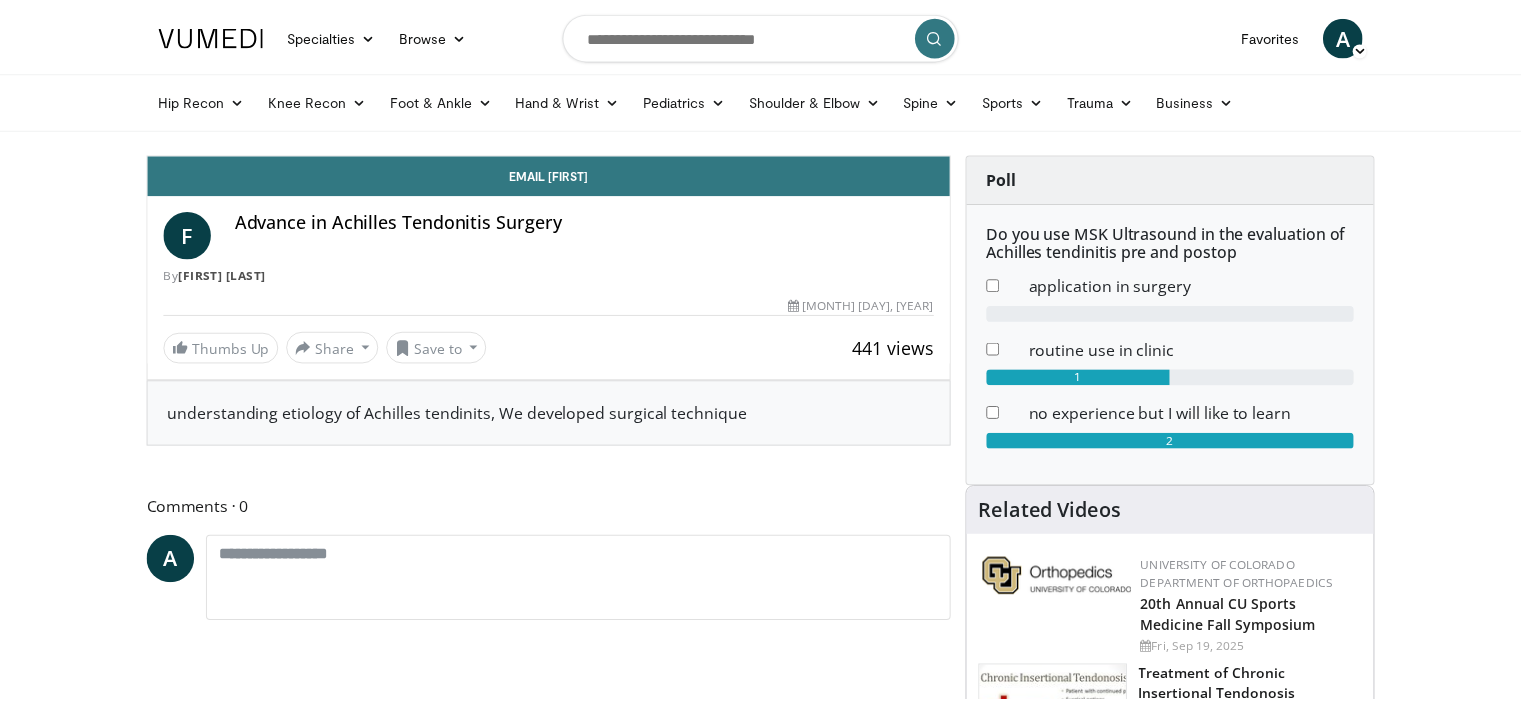 scroll, scrollTop: 0, scrollLeft: 0, axis: both 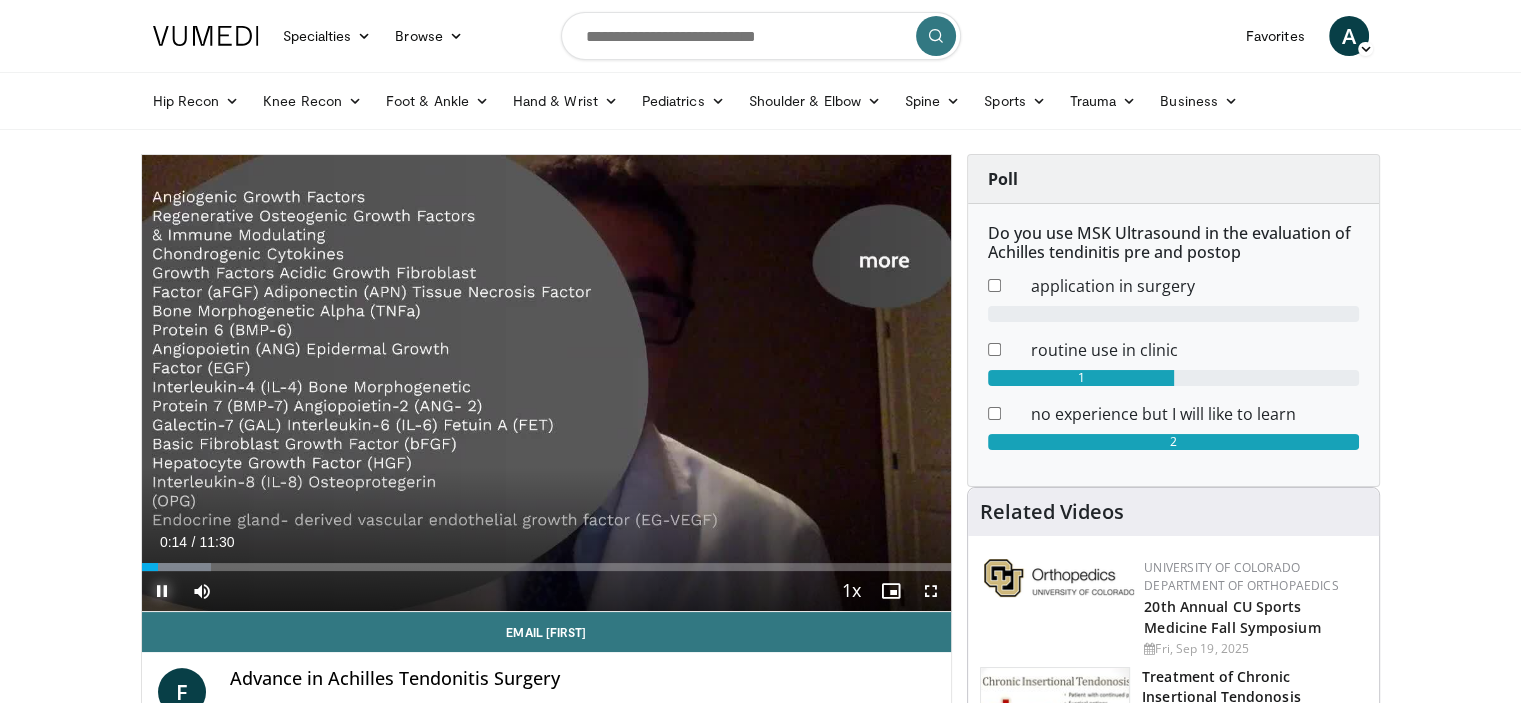 click at bounding box center (162, 591) 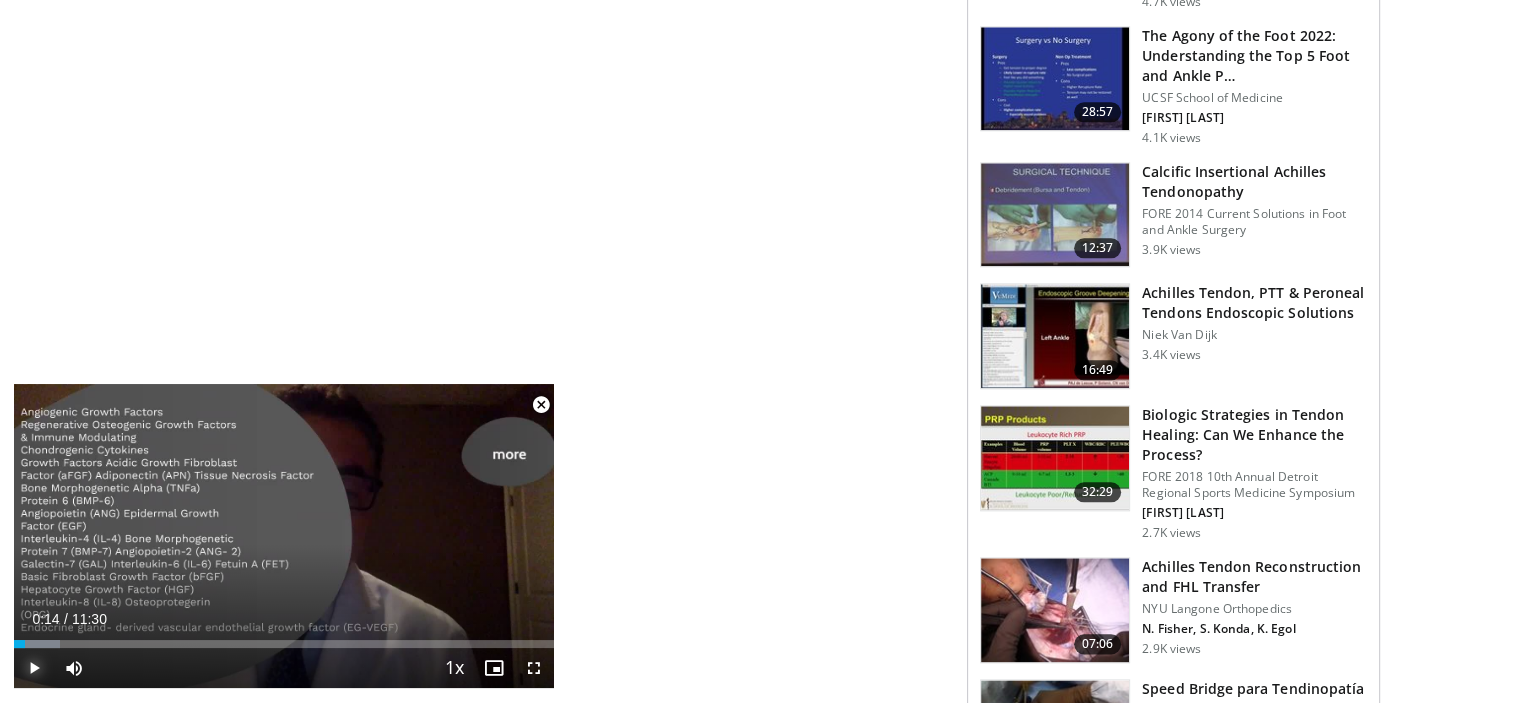 scroll, scrollTop: 2300, scrollLeft: 0, axis: vertical 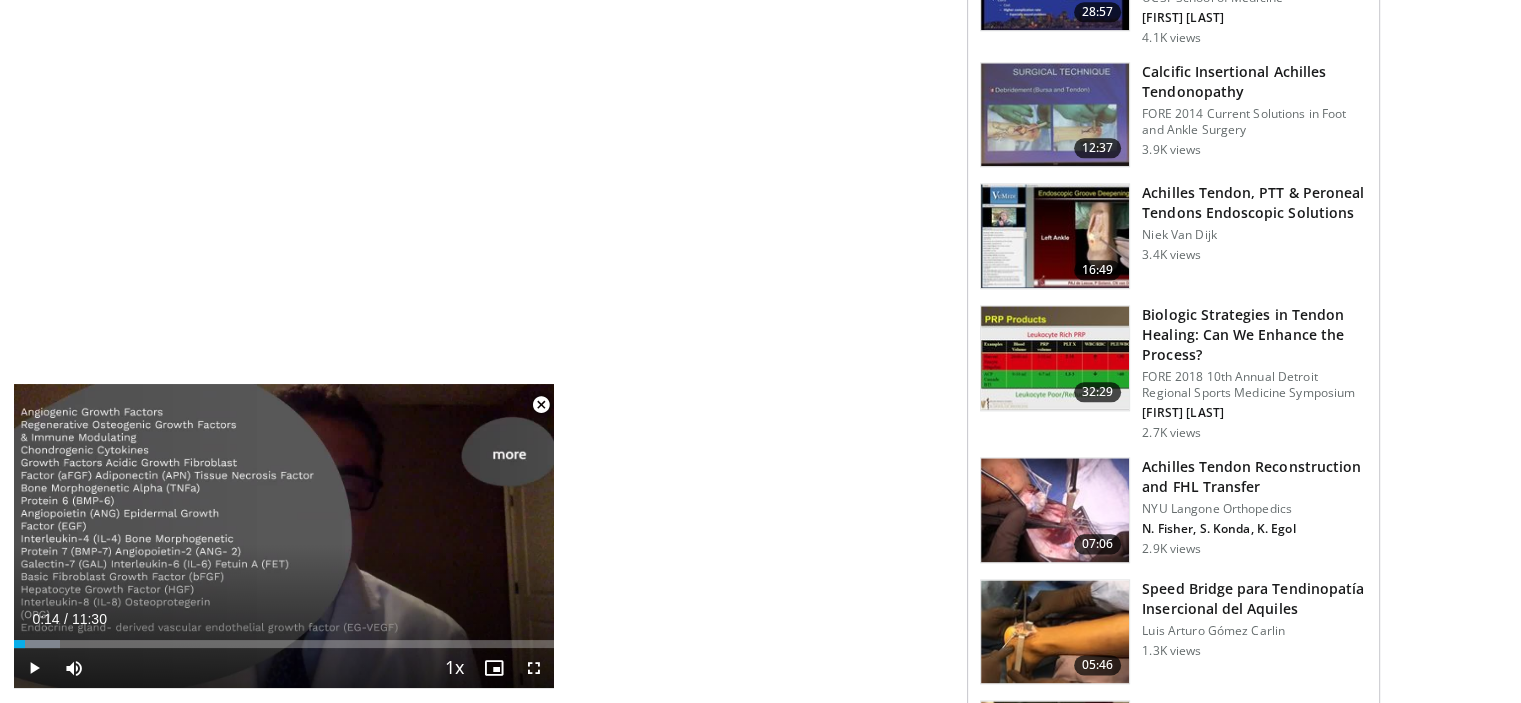 click at bounding box center [1055, 510] 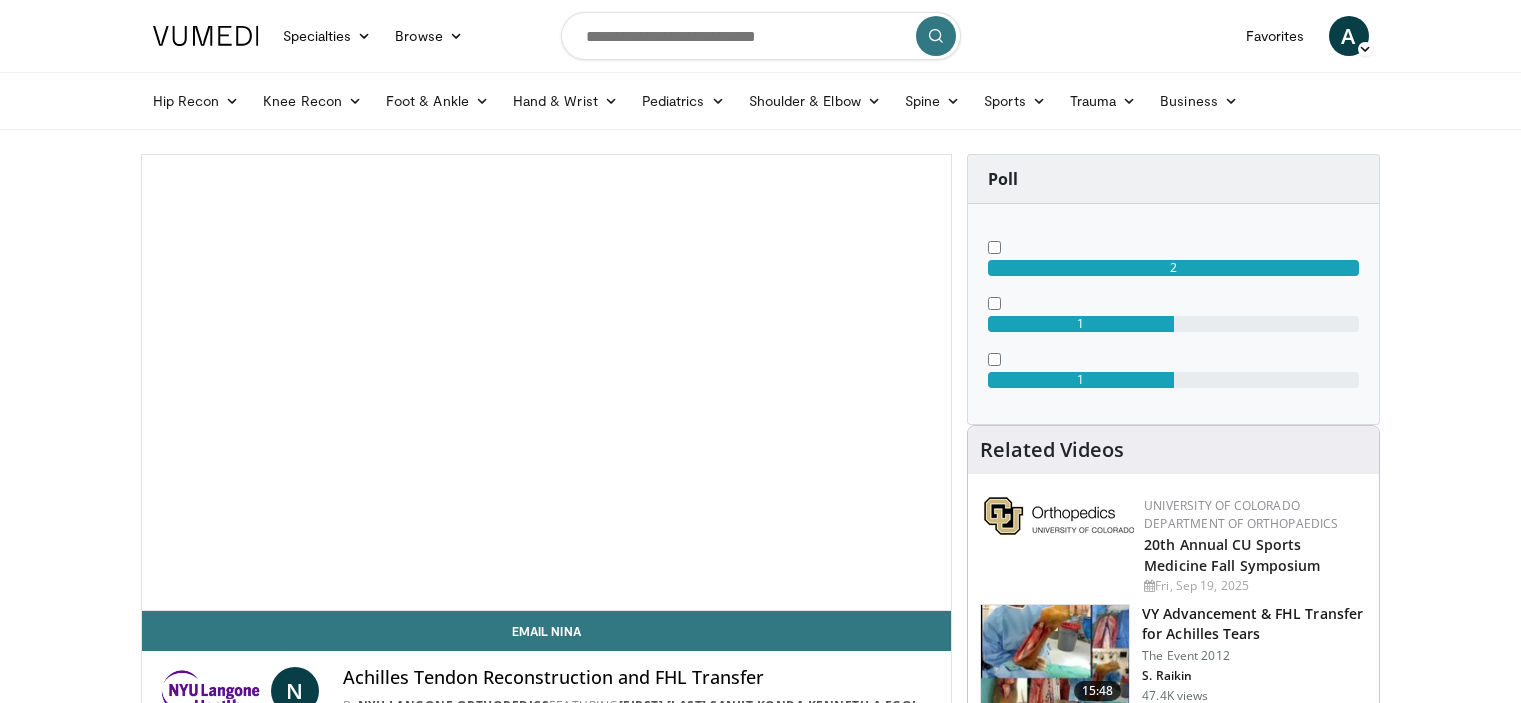 scroll, scrollTop: 0, scrollLeft: 0, axis: both 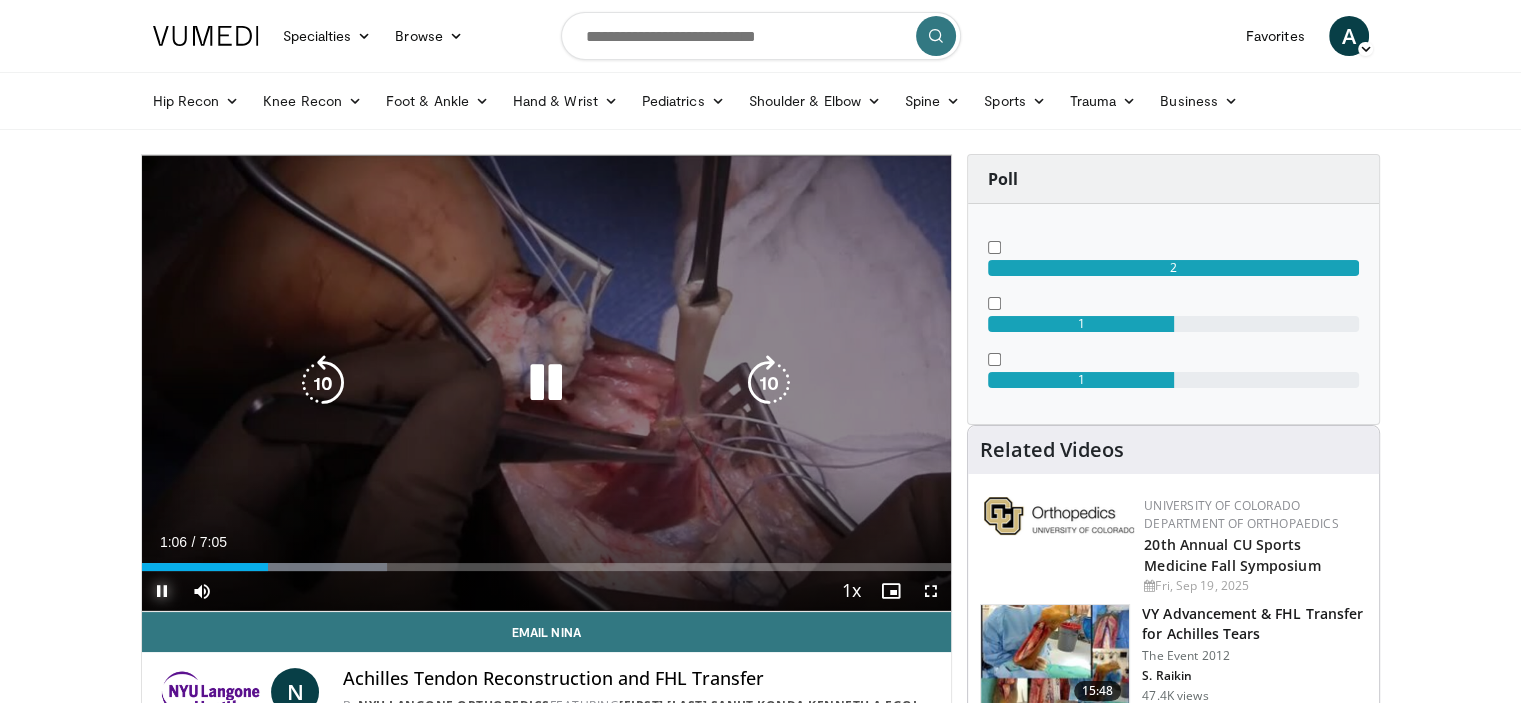 click at bounding box center (162, 591) 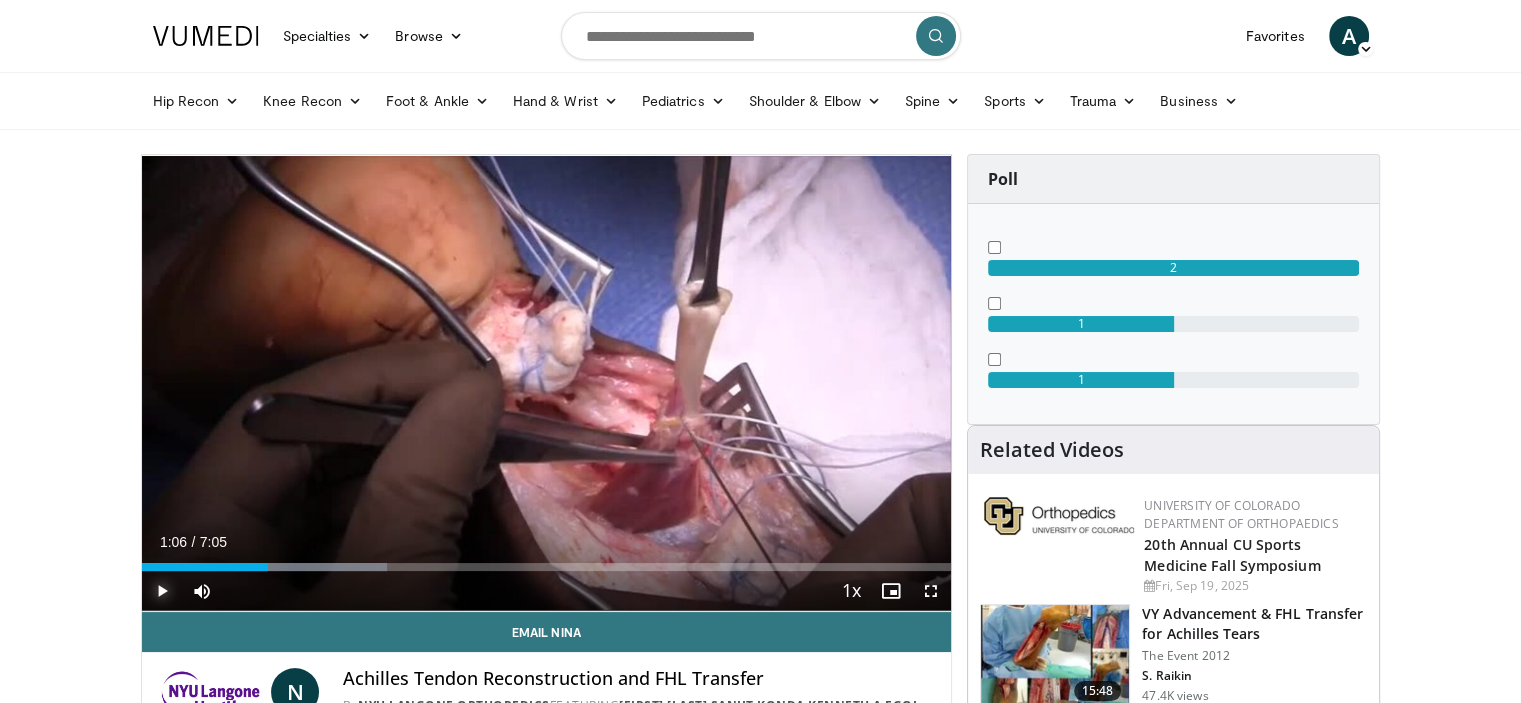 click at bounding box center (162, 591) 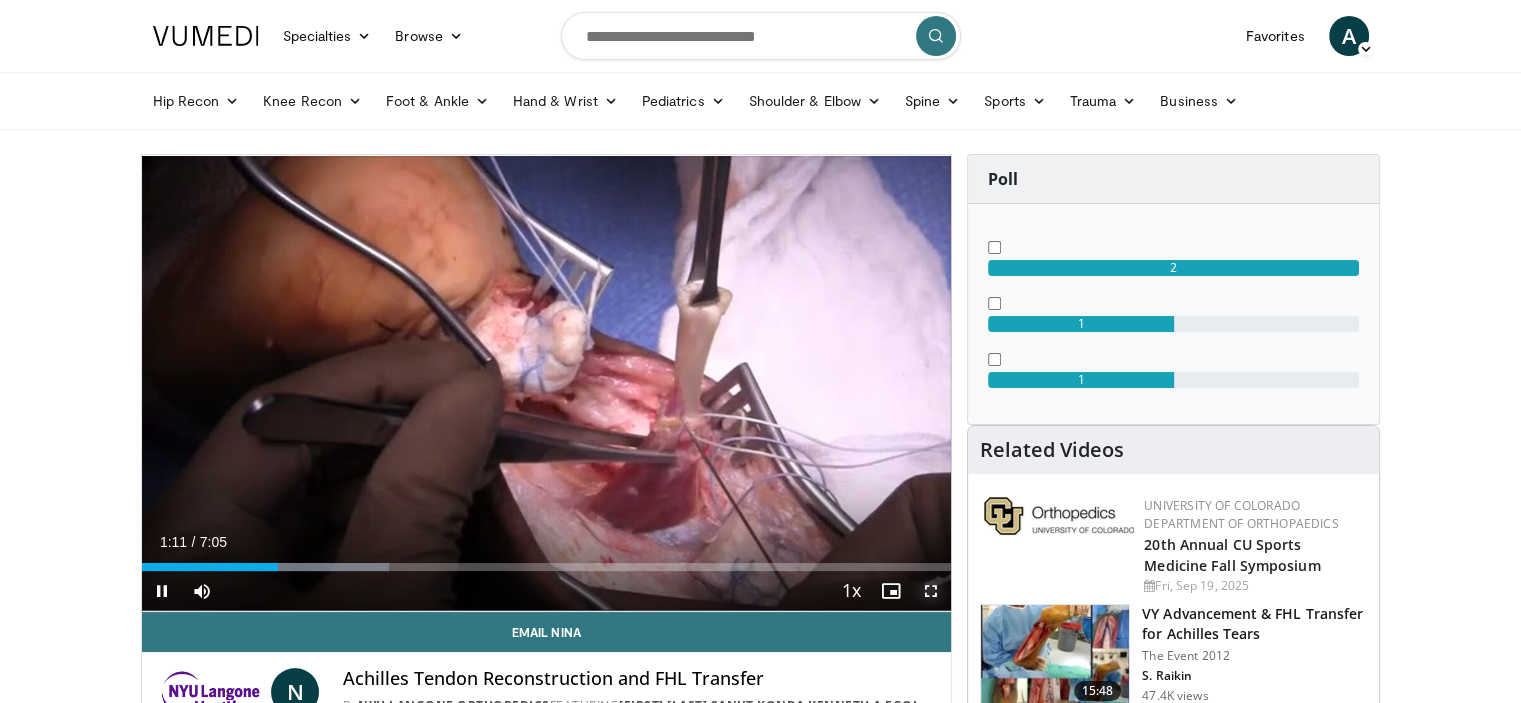 click at bounding box center [931, 591] 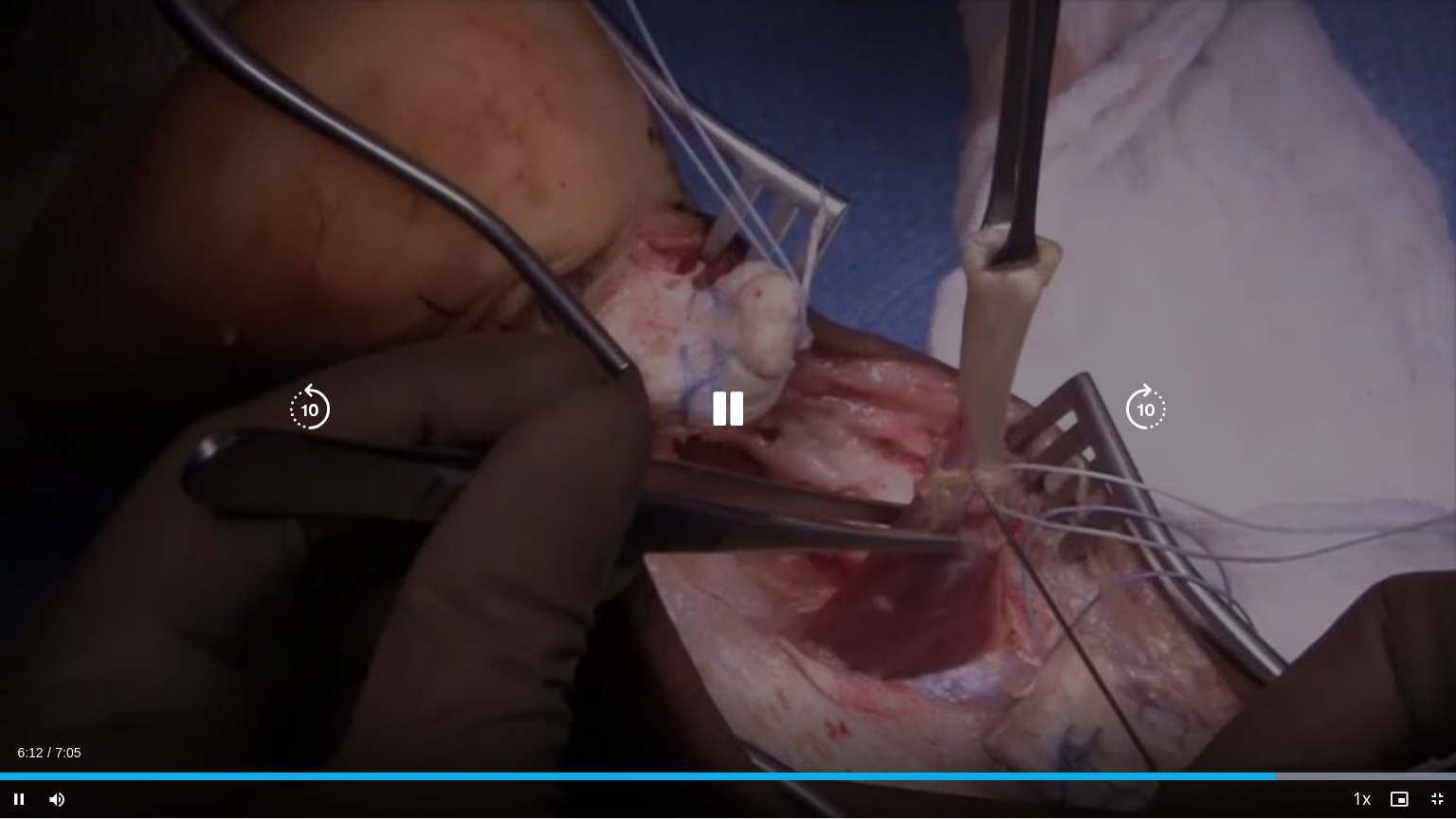 click on "**********" at bounding box center [728, 410] 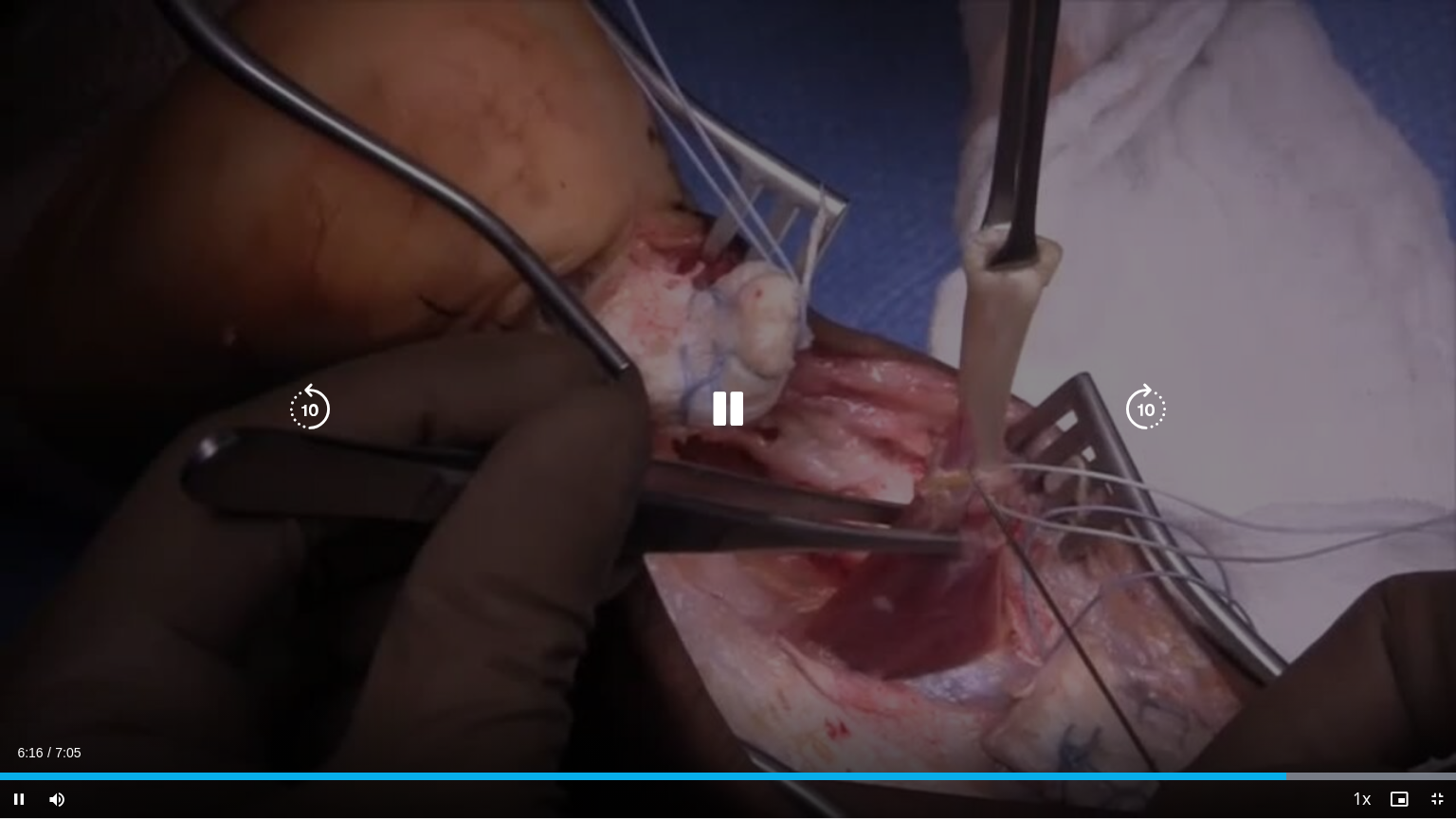 click at bounding box center (728, 410) 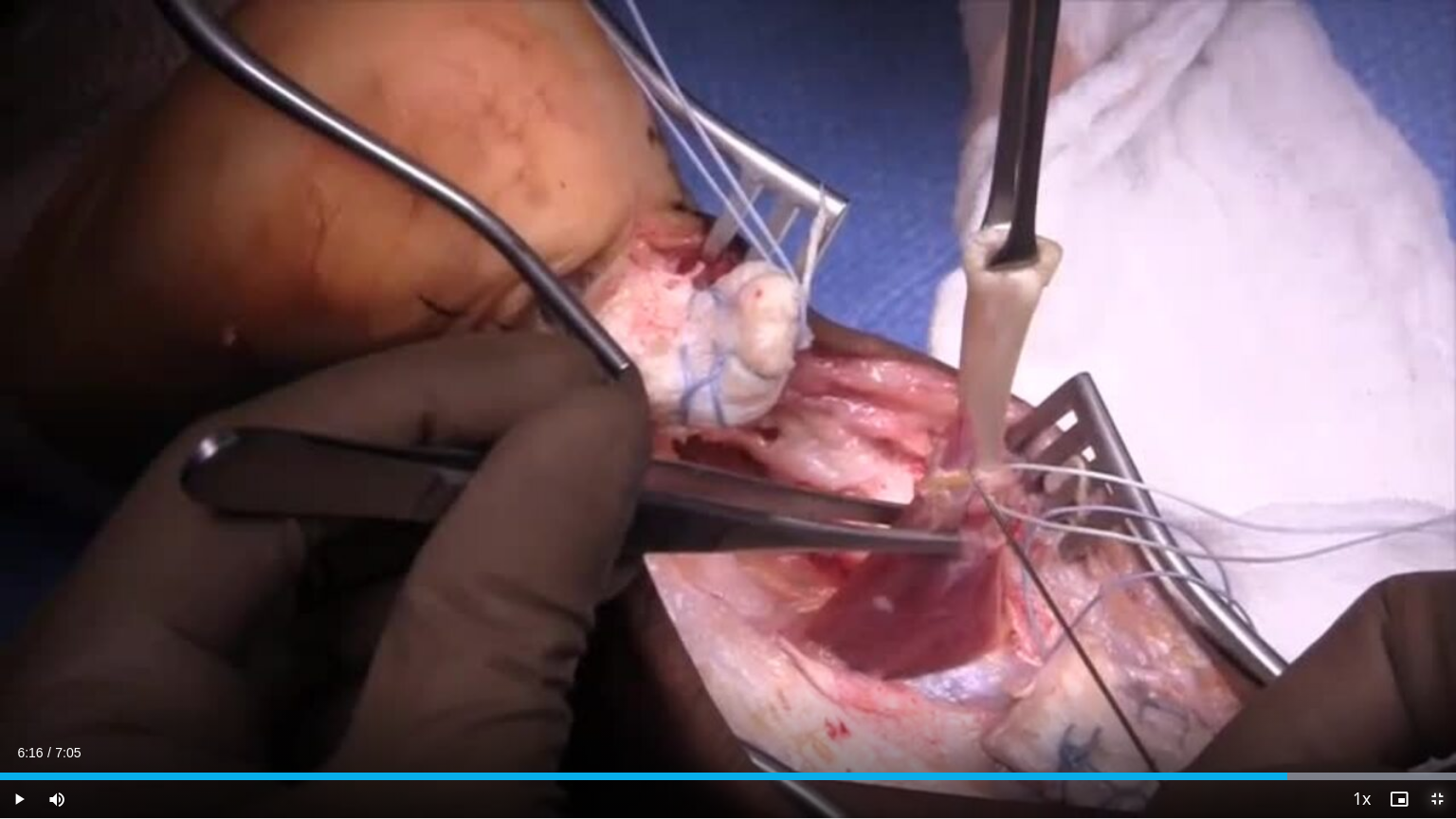 click at bounding box center [1437, 799] 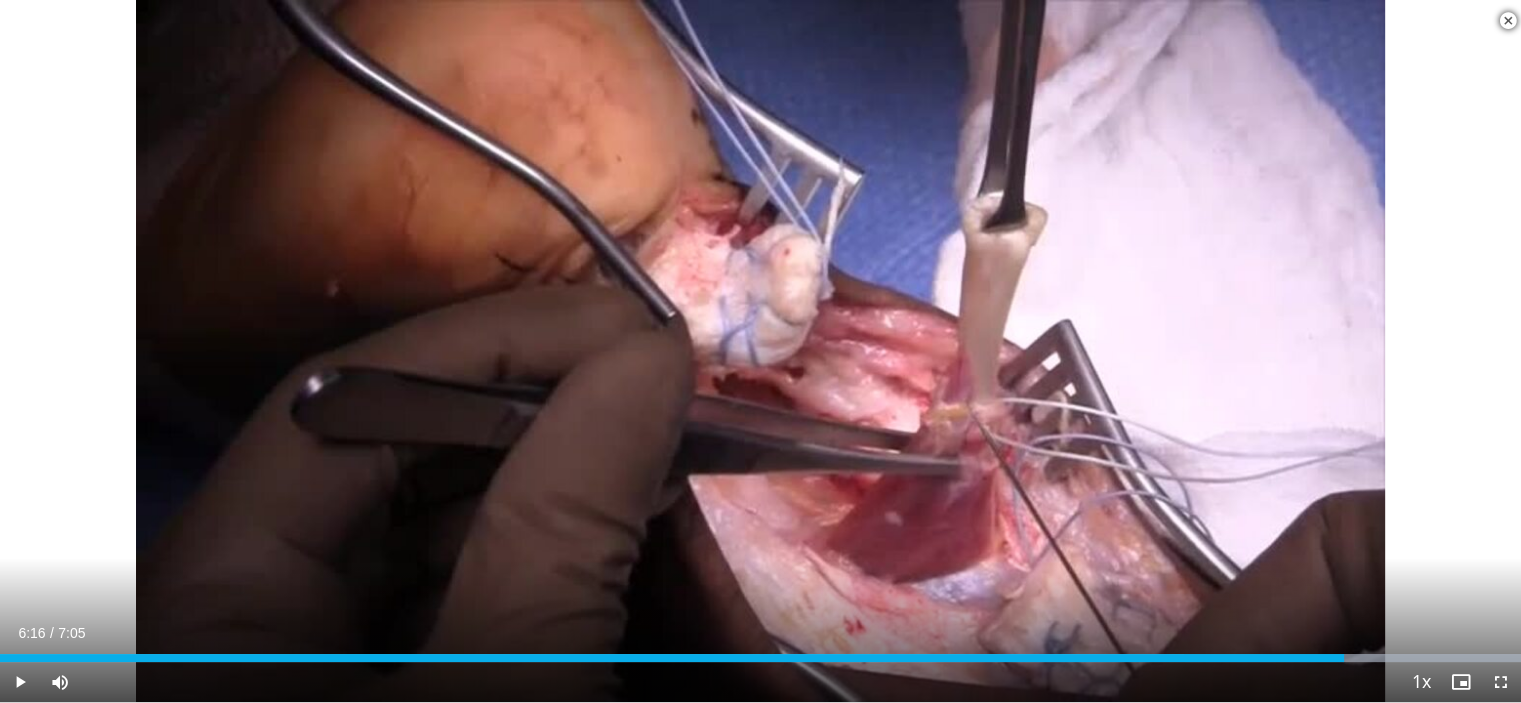 scroll, scrollTop: 700, scrollLeft: 0, axis: vertical 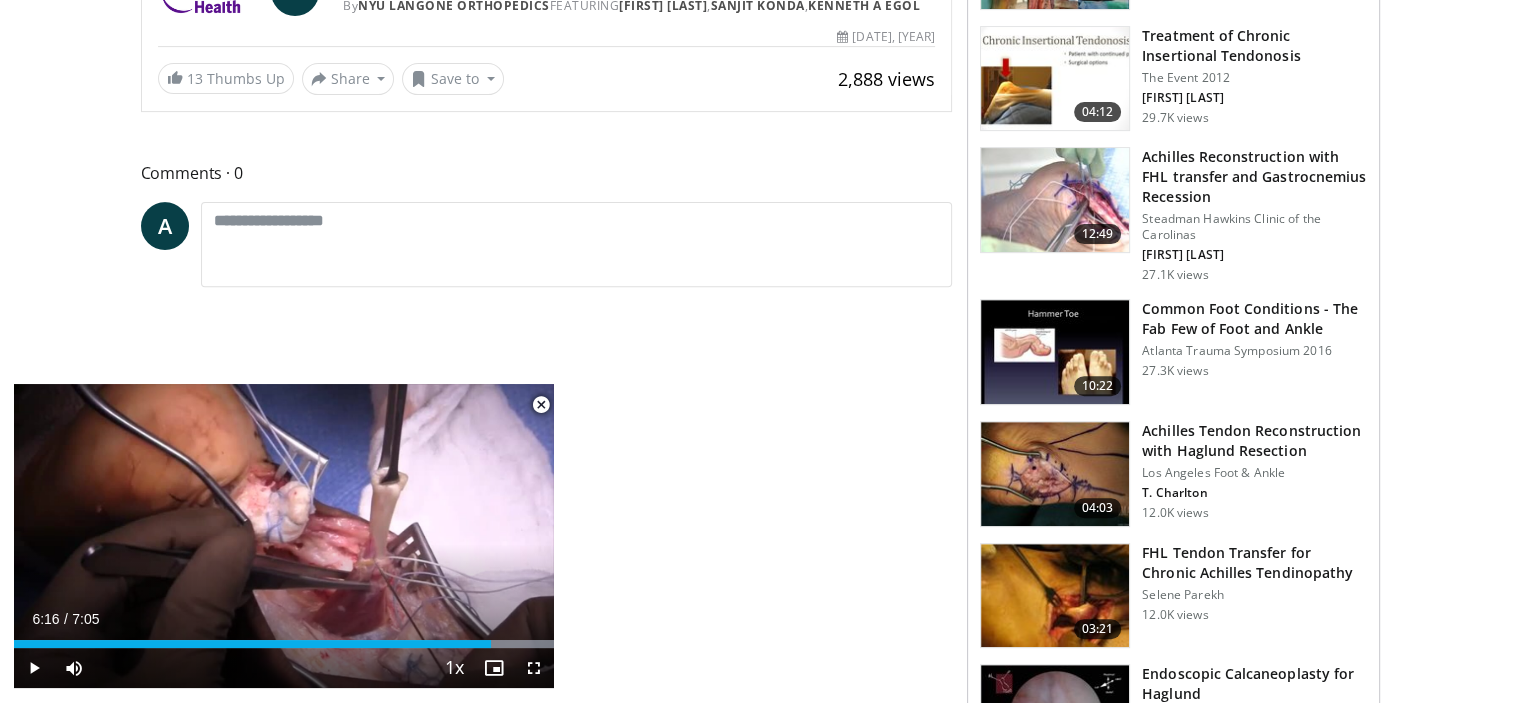 click at bounding box center (1055, 200) 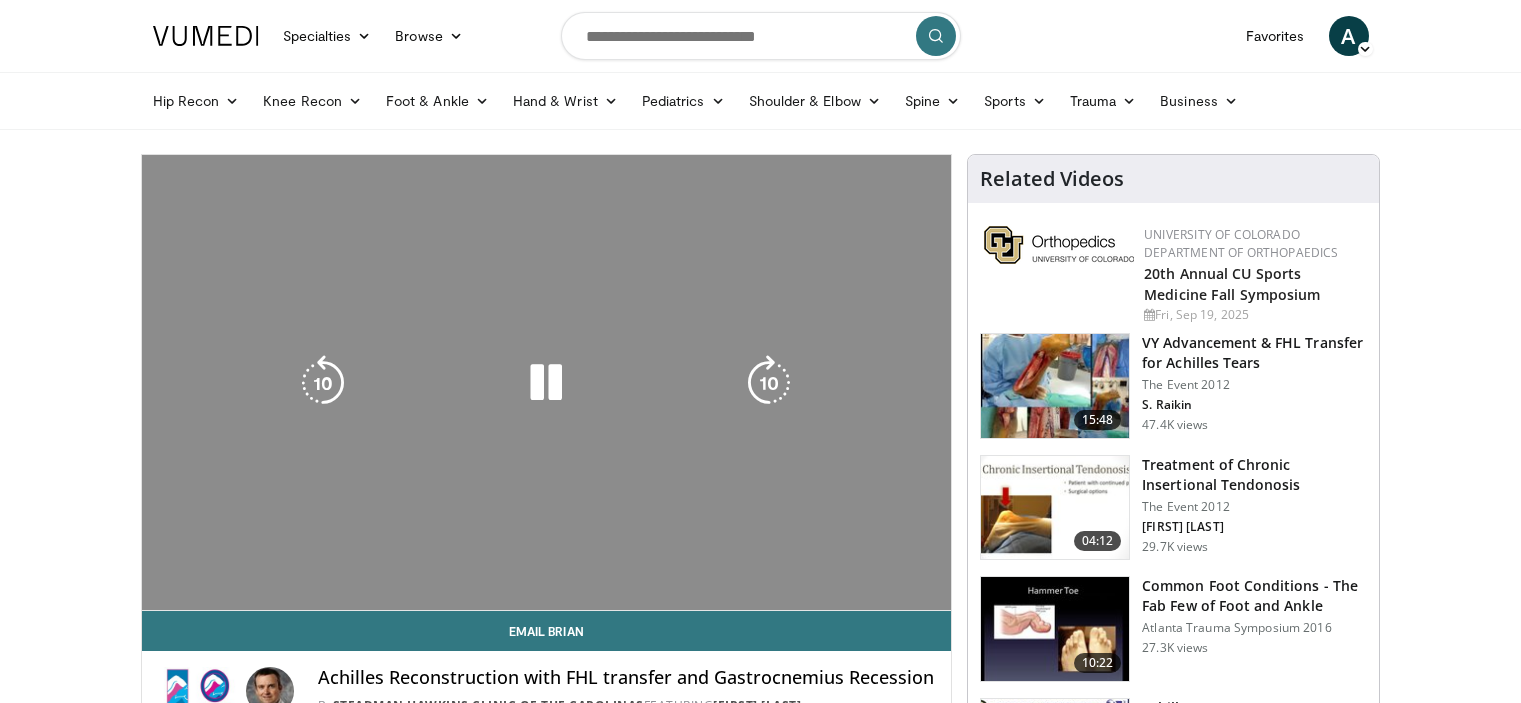 scroll, scrollTop: 0, scrollLeft: 0, axis: both 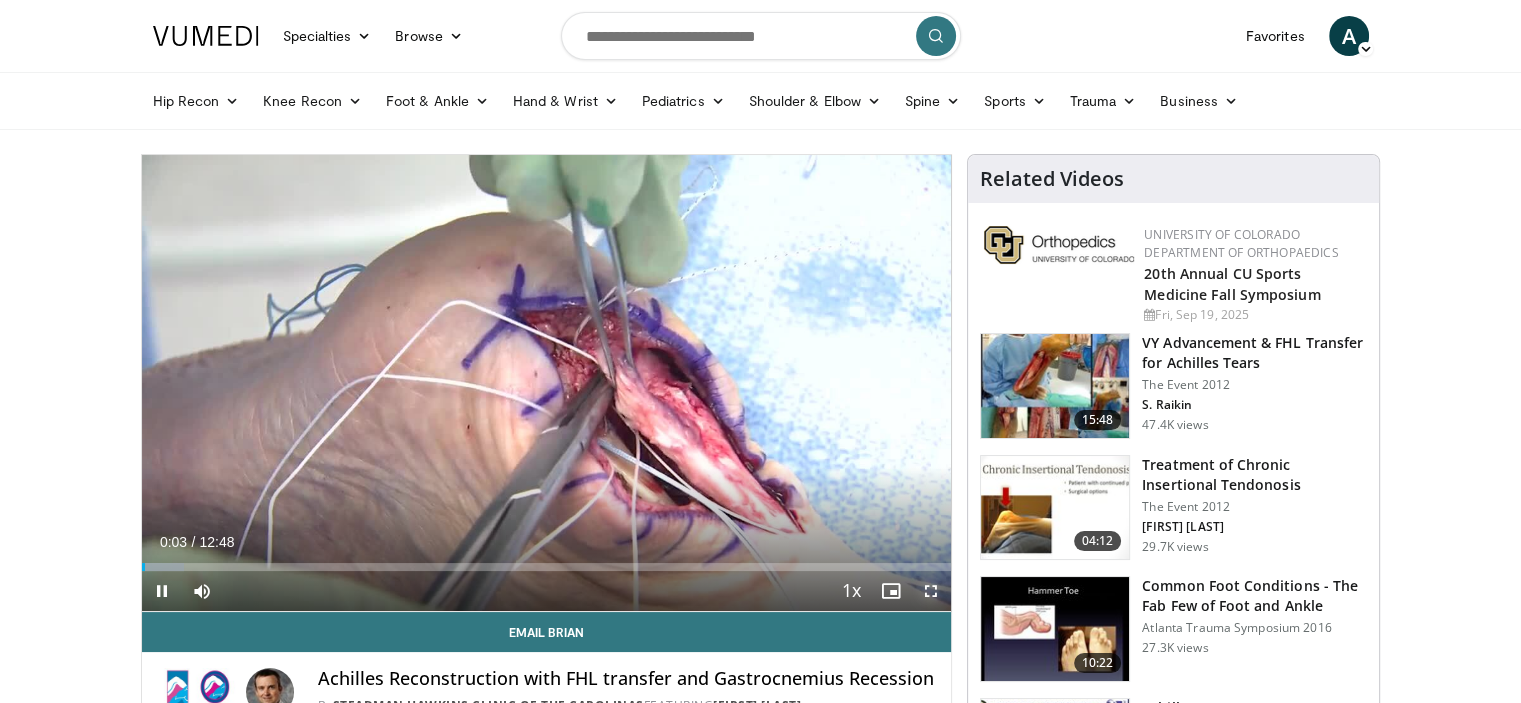 click at bounding box center (931, 591) 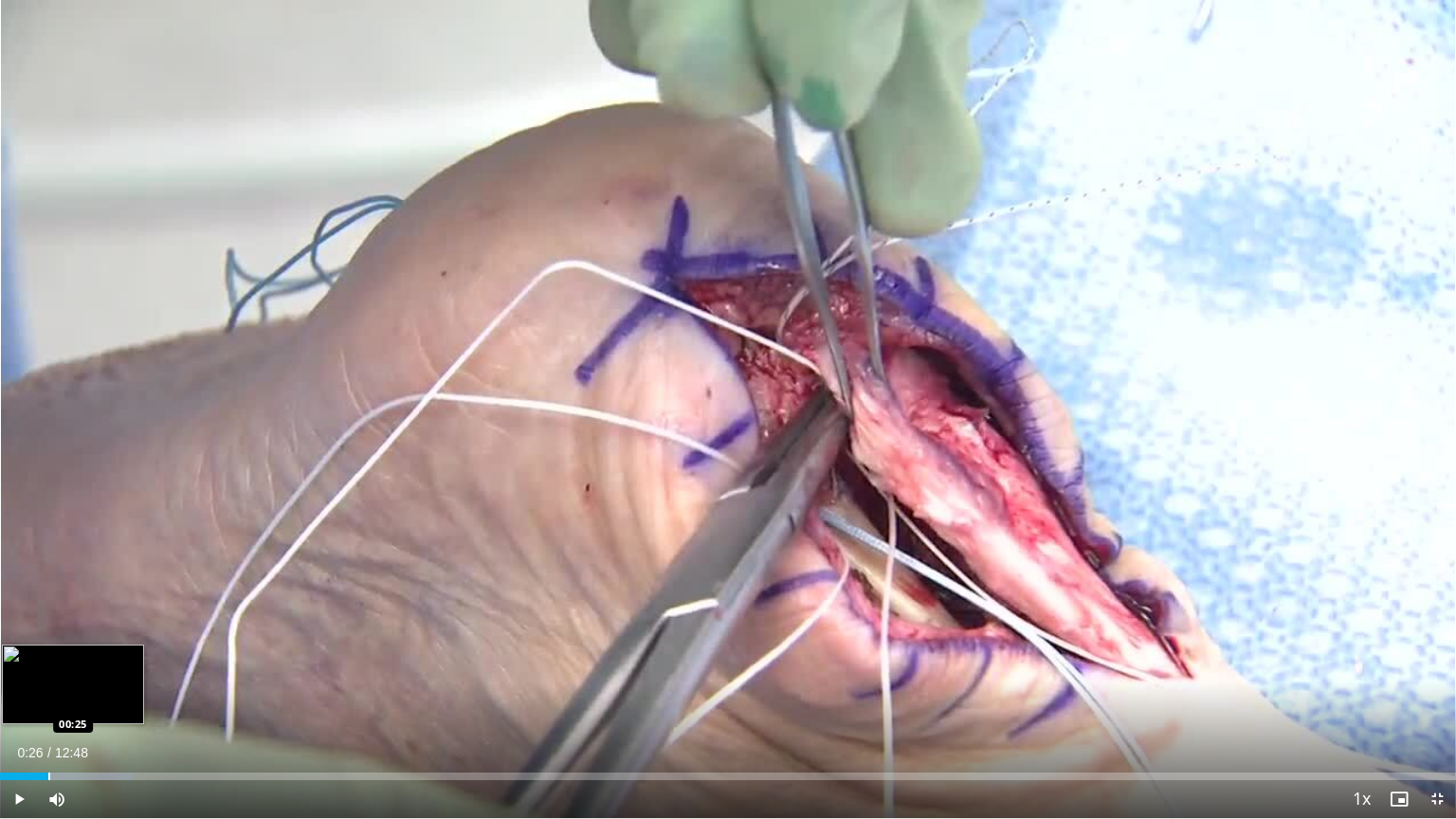 drag, startPoint x: 20, startPoint y: 777, endPoint x: 49, endPoint y: 774, distance: 29.154759 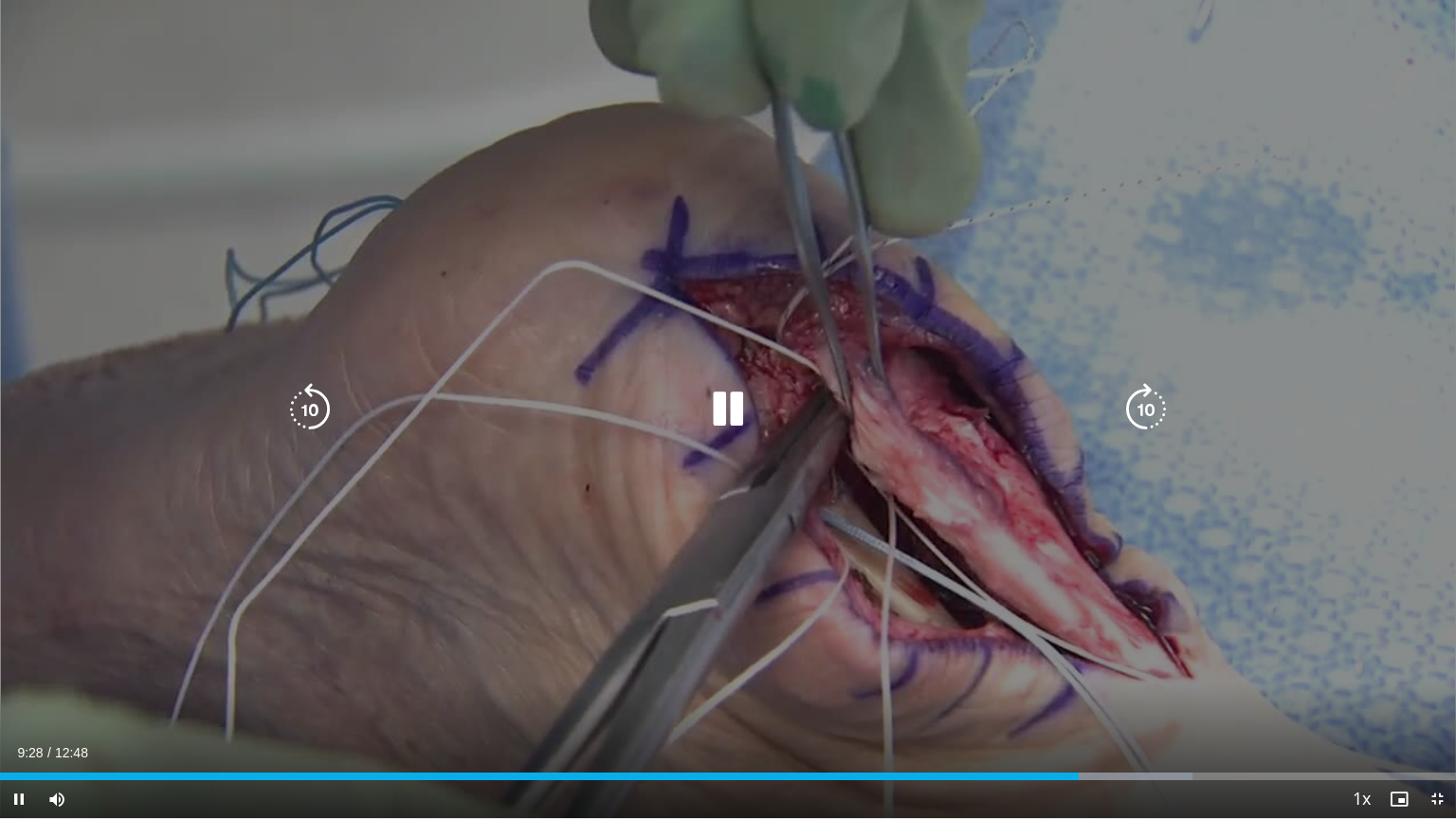 click at bounding box center [728, 410] 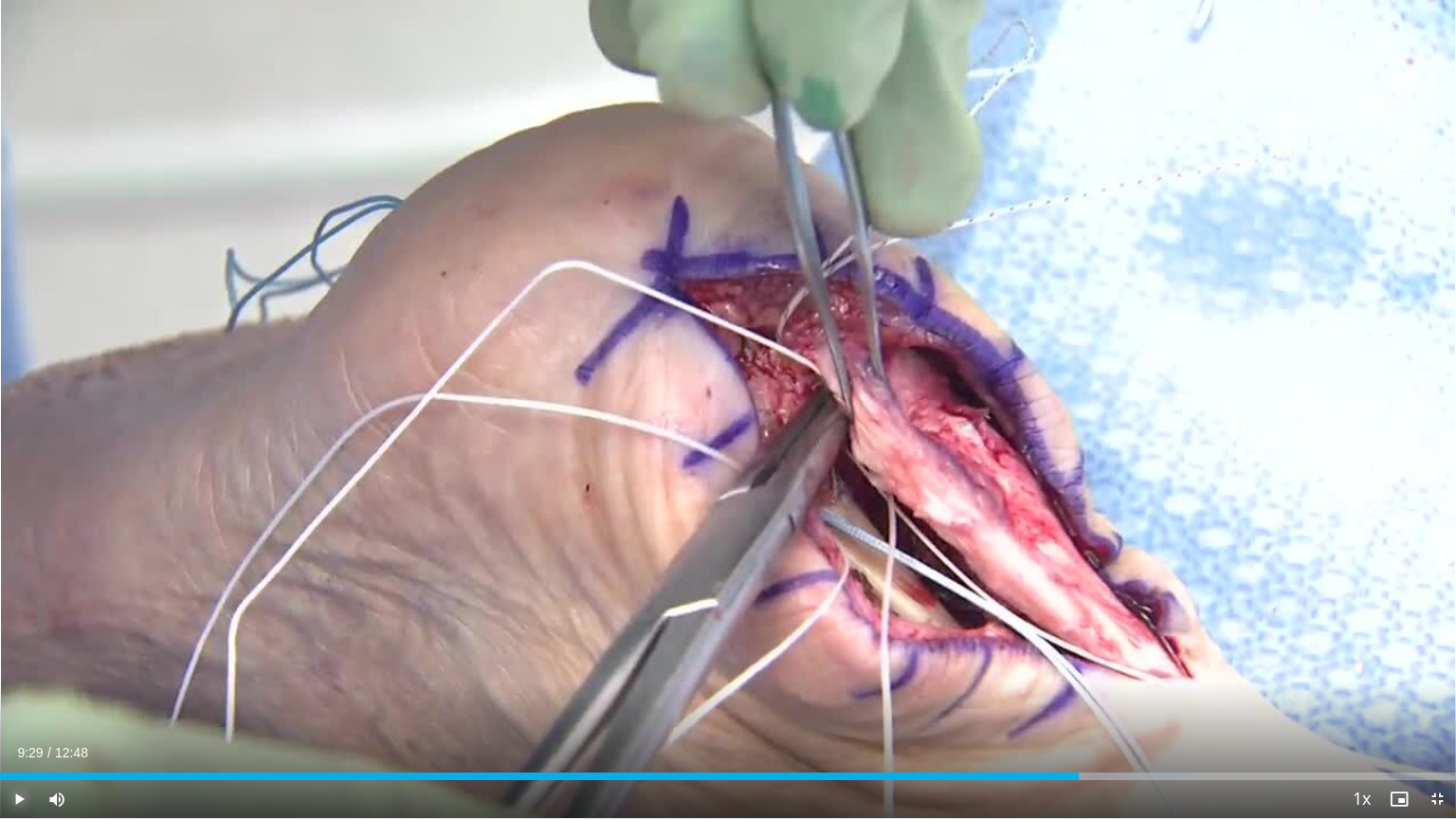 click at bounding box center [19, 799] 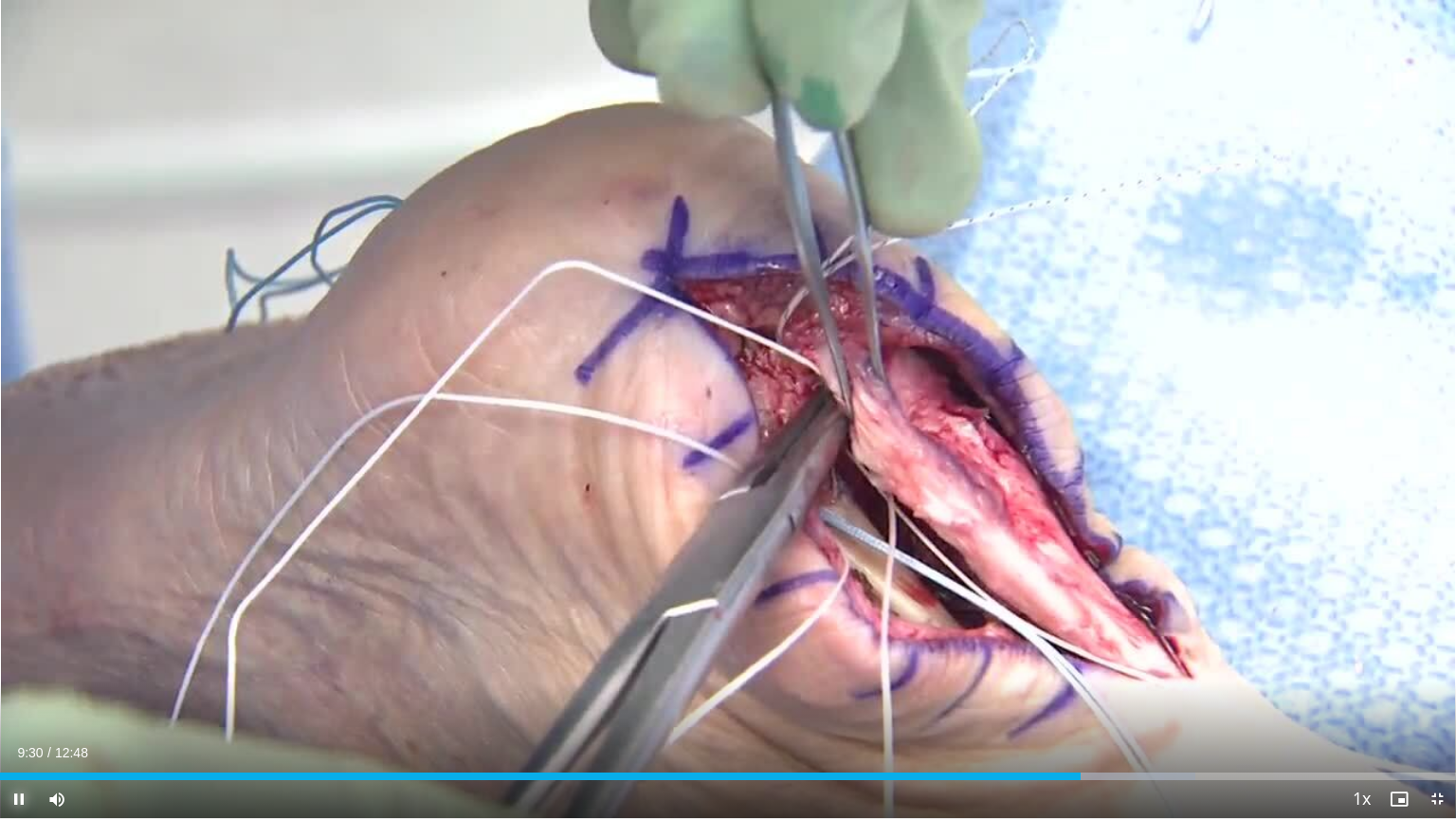 click at bounding box center (19, 799) 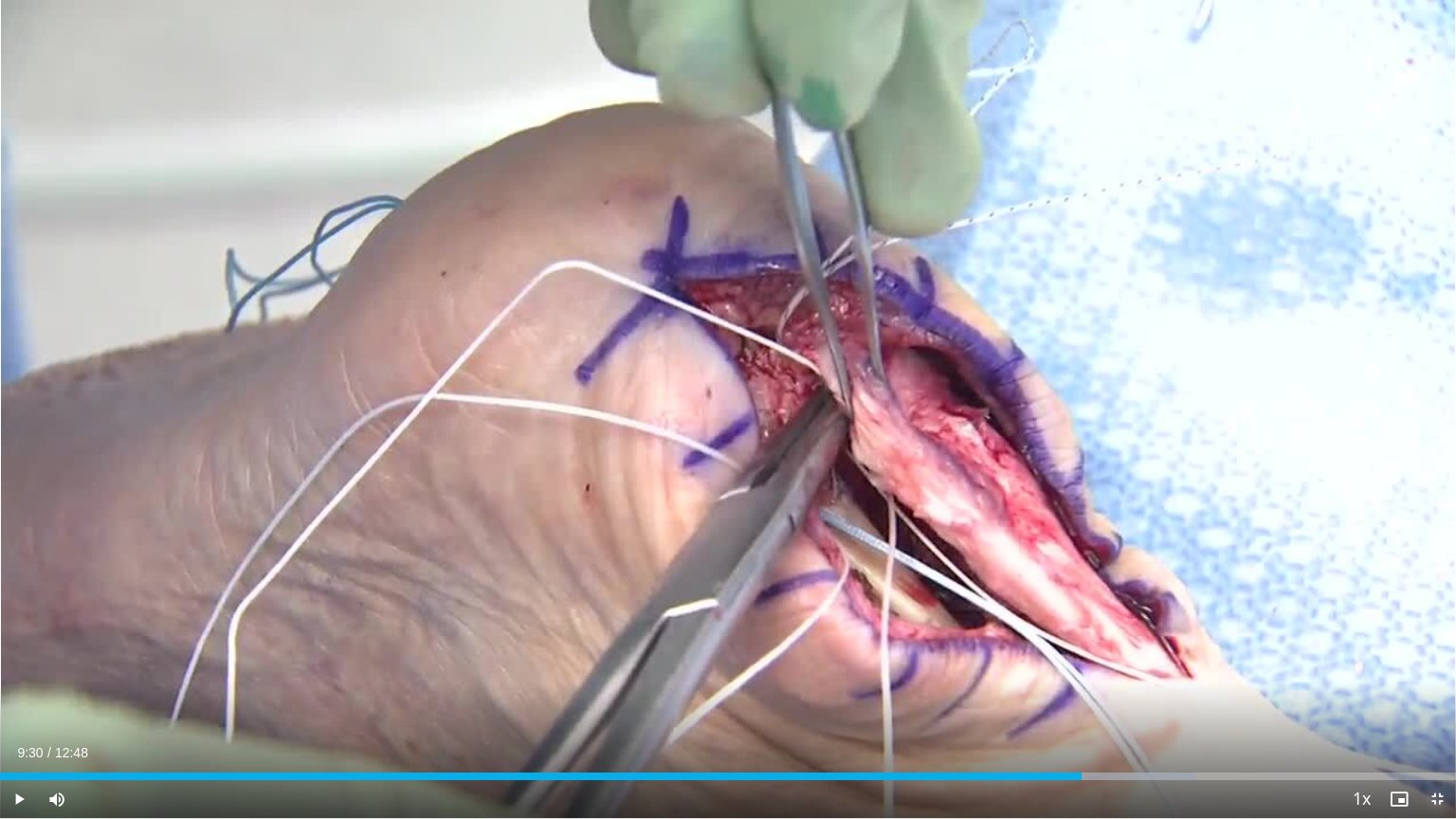 click at bounding box center [1437, 799] 